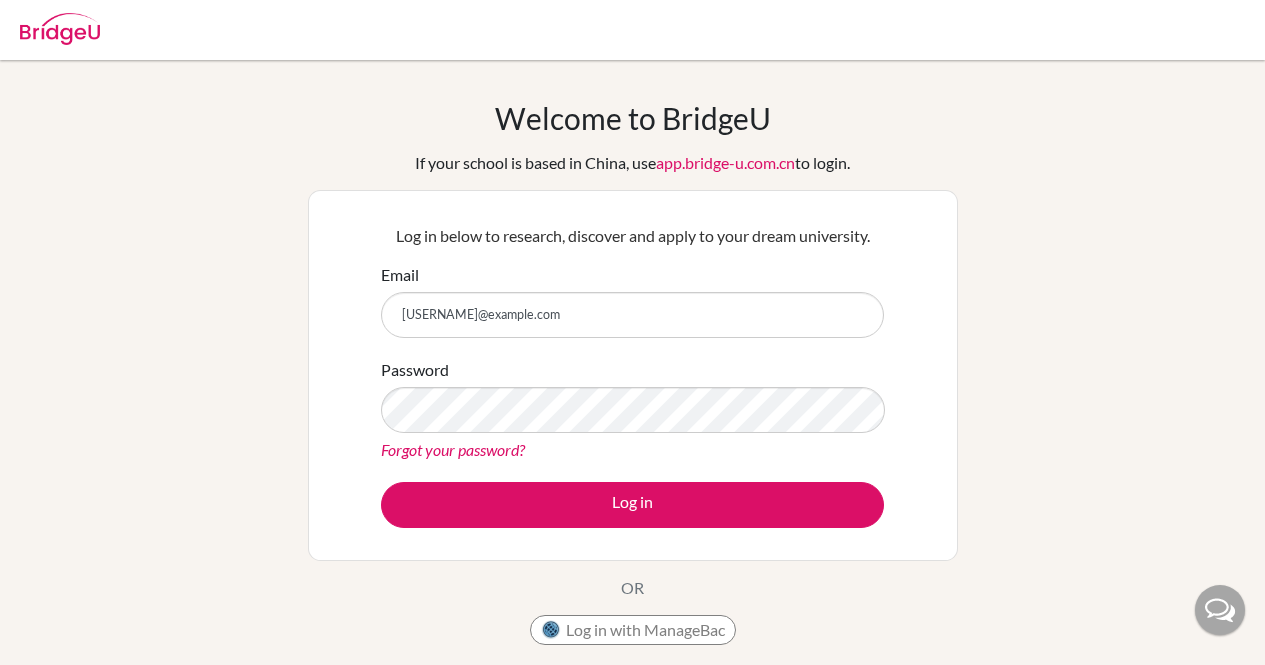 scroll, scrollTop: 0, scrollLeft: 0, axis: both 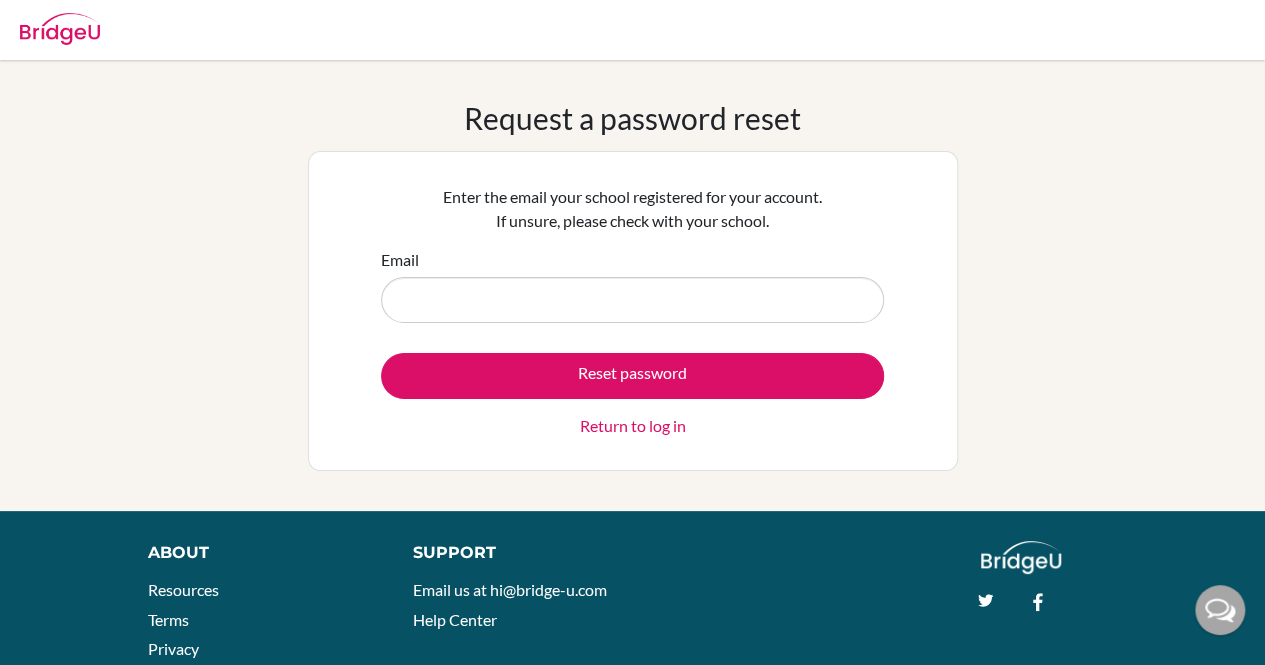 click on "Email" at bounding box center [632, 300] 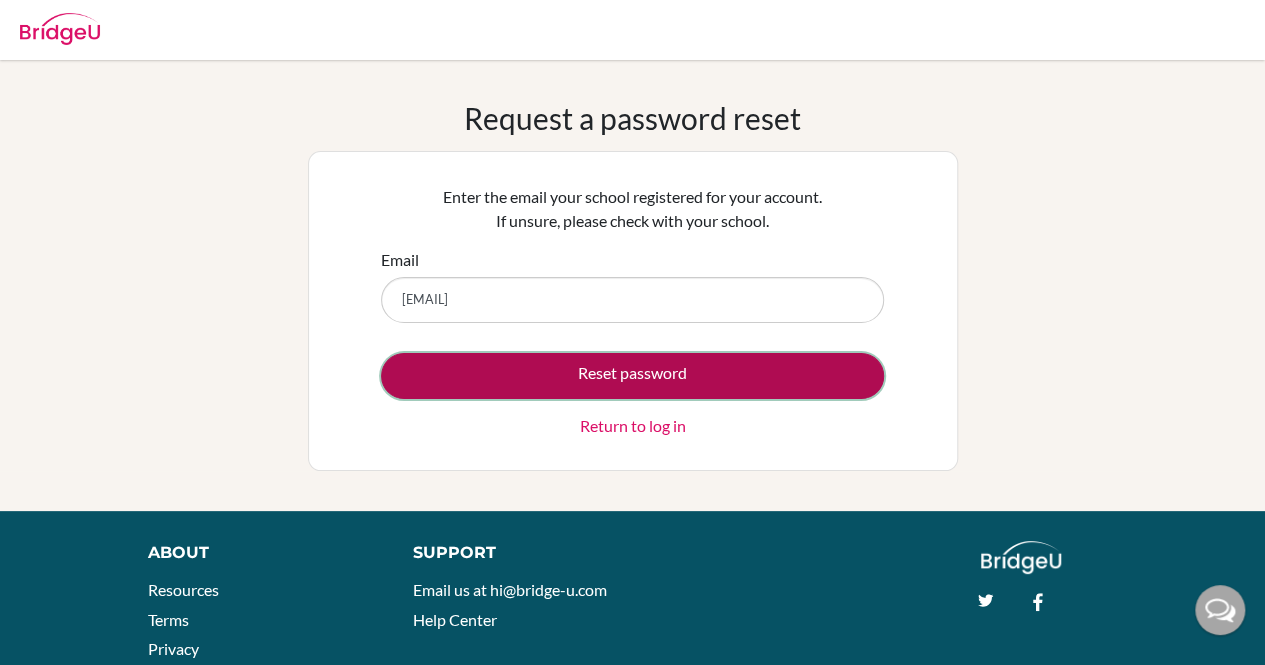 click on "Reset password" at bounding box center [632, 376] 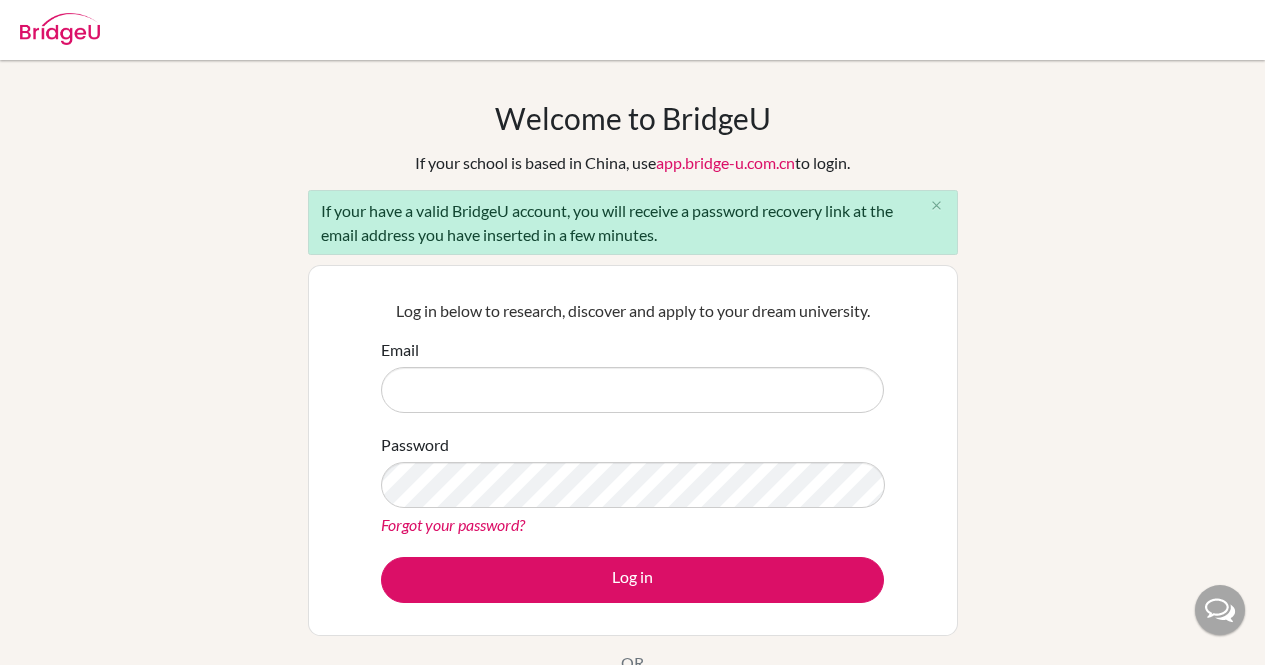 scroll, scrollTop: 0, scrollLeft: 0, axis: both 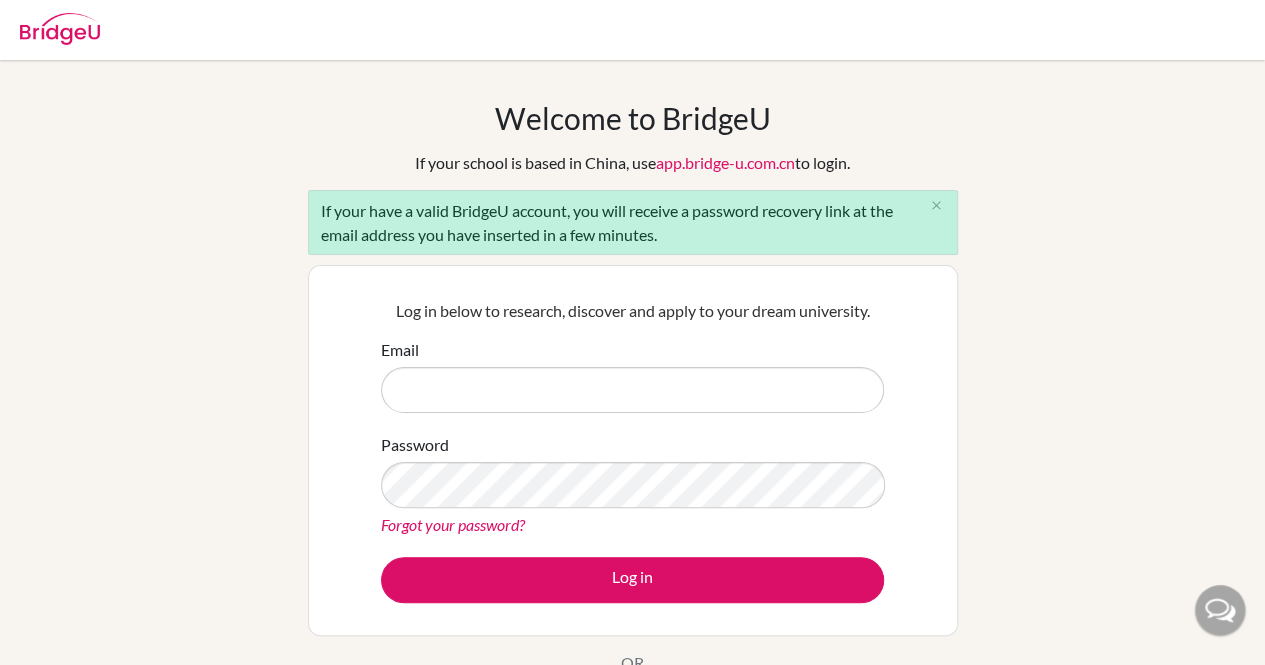 click on "Forgot your password?" at bounding box center [453, 524] 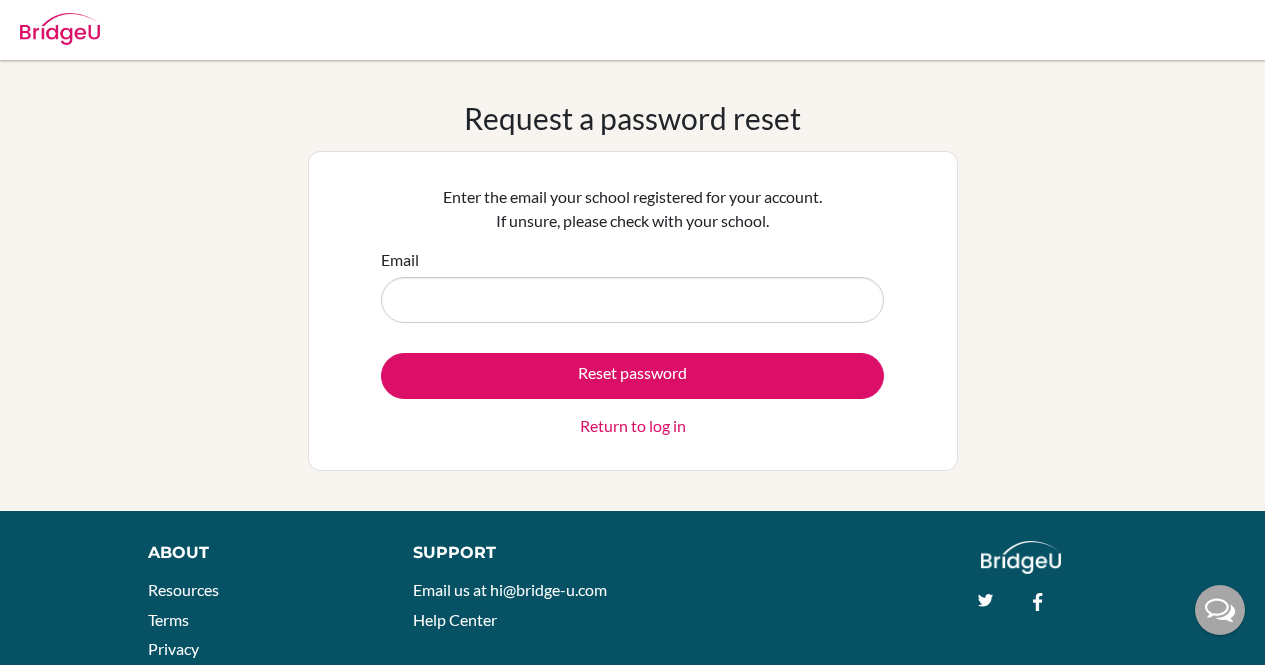 scroll, scrollTop: 117, scrollLeft: 0, axis: vertical 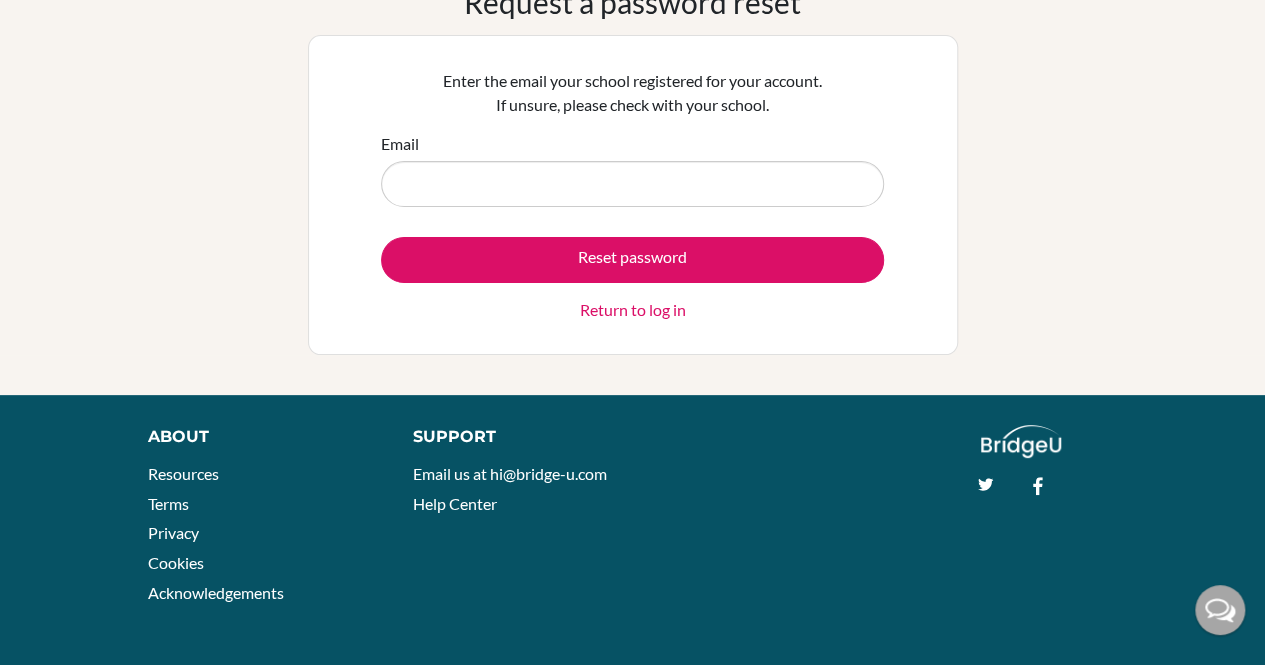 click on "Email" at bounding box center (632, 184) 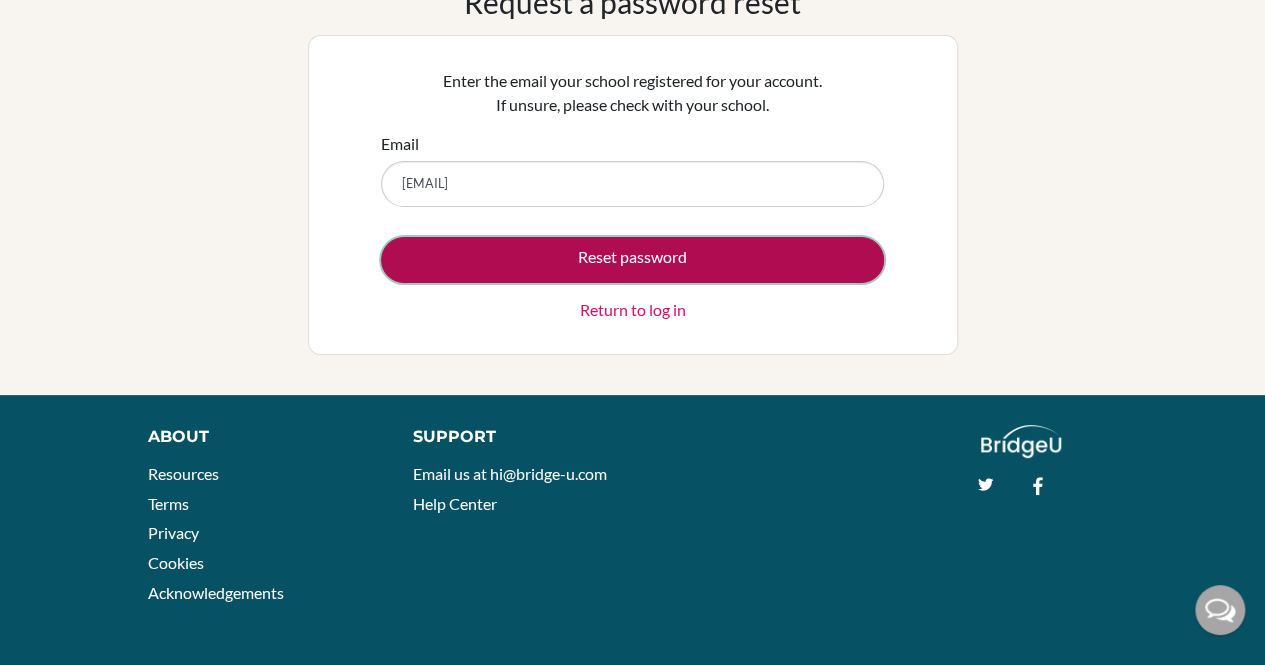 click on "Reset password" at bounding box center [632, 260] 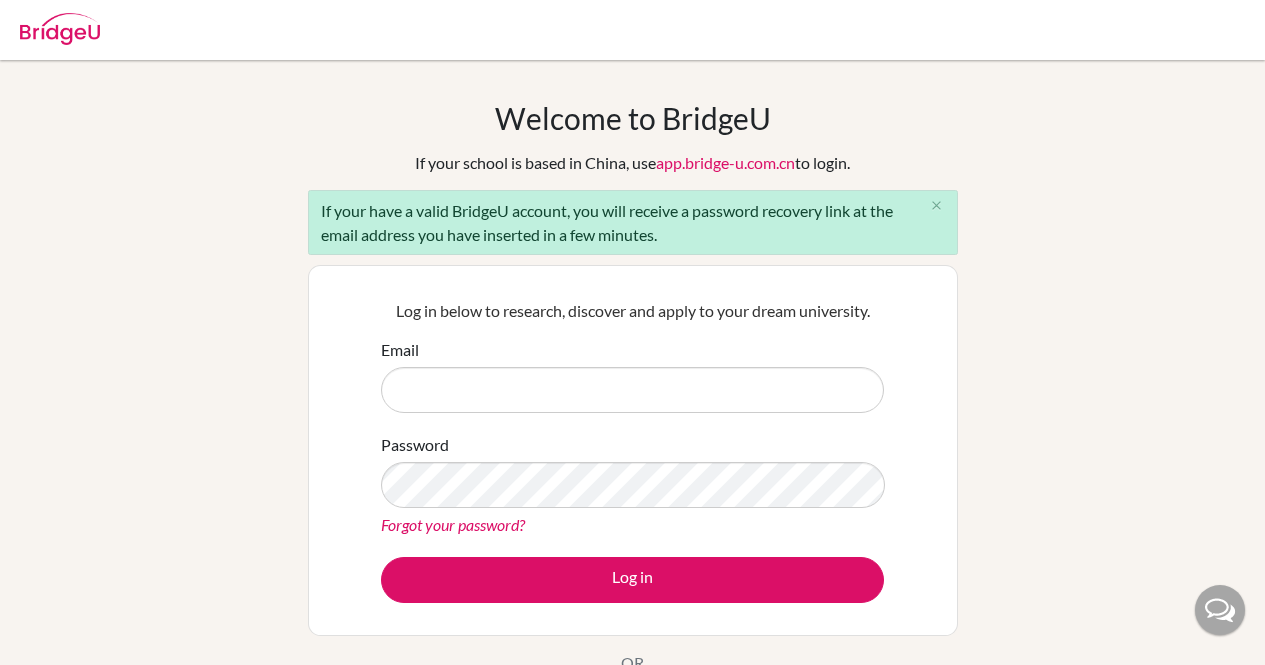 scroll, scrollTop: 0, scrollLeft: 0, axis: both 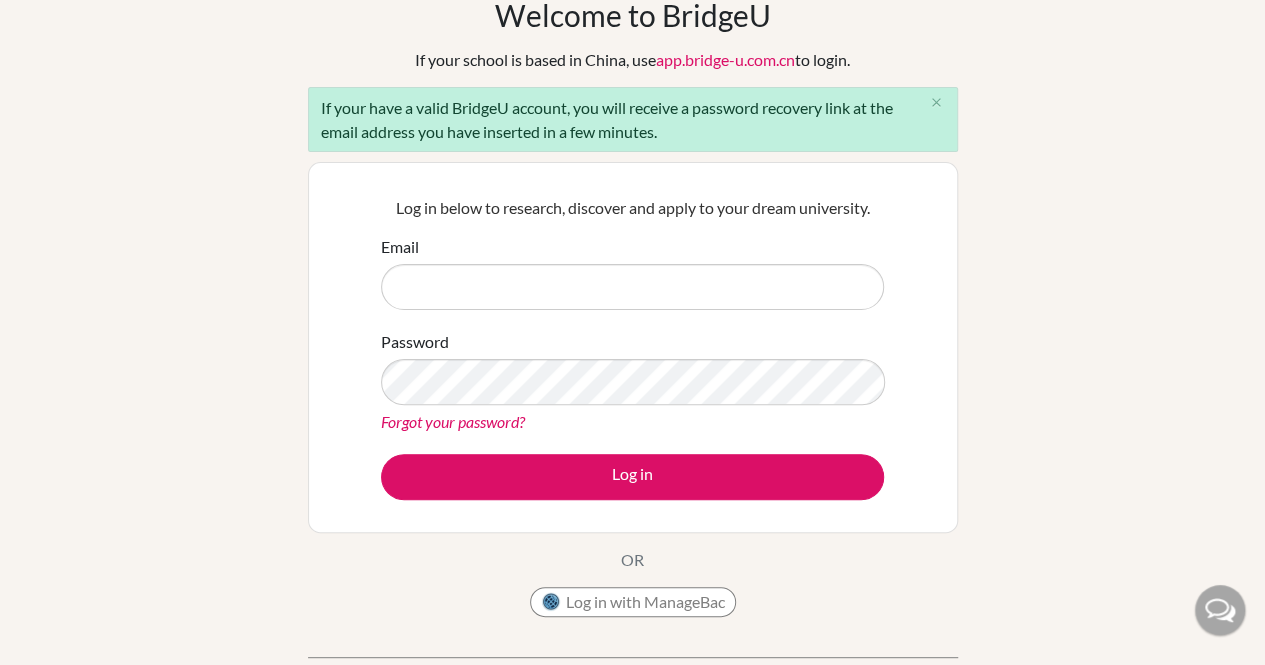 click on "Forgot your password?" at bounding box center (453, 421) 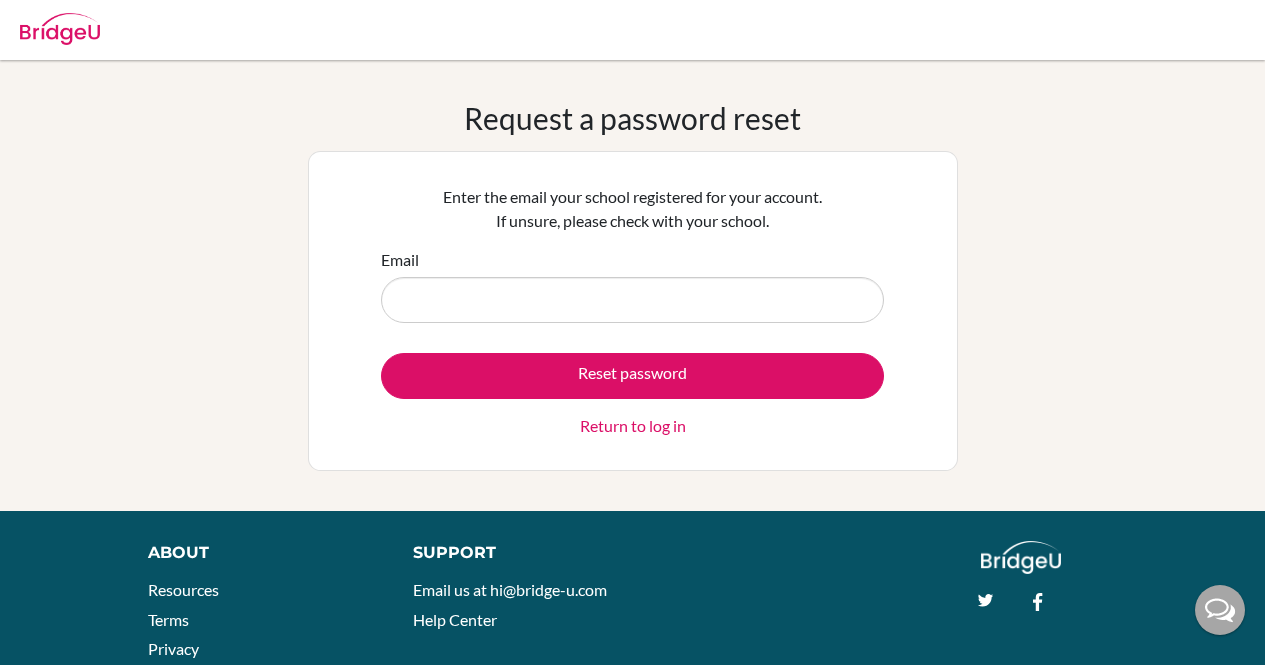 scroll, scrollTop: 0, scrollLeft: 0, axis: both 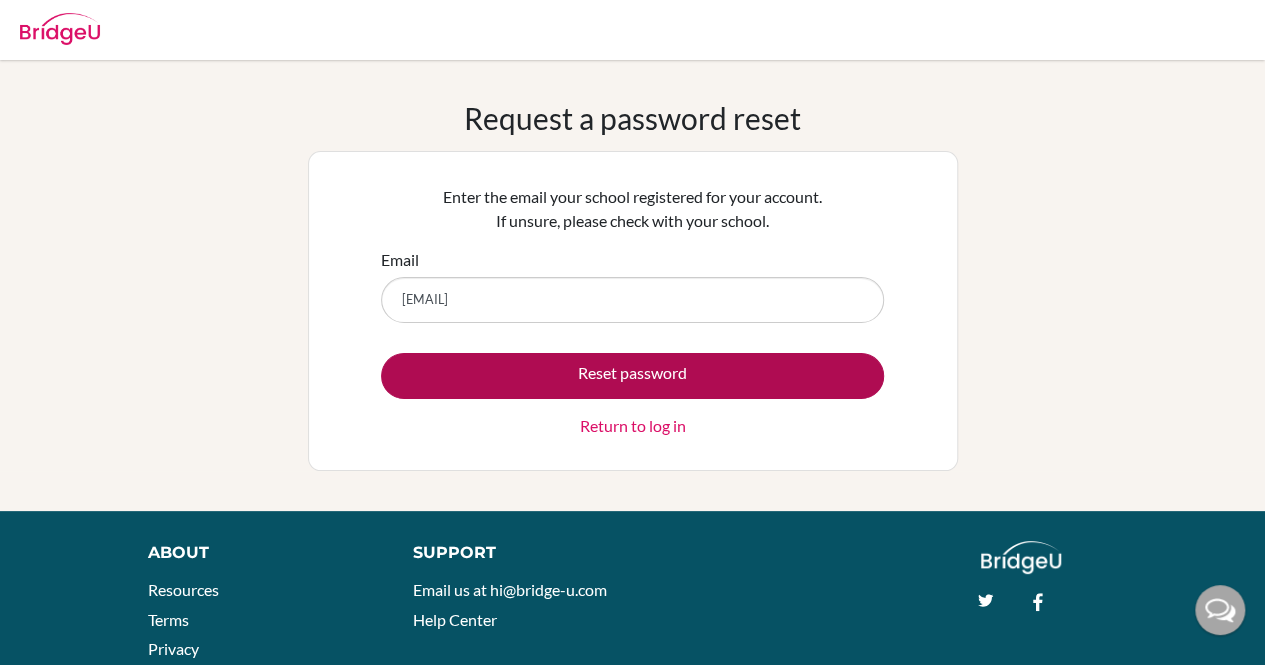 type on "[EMAIL]" 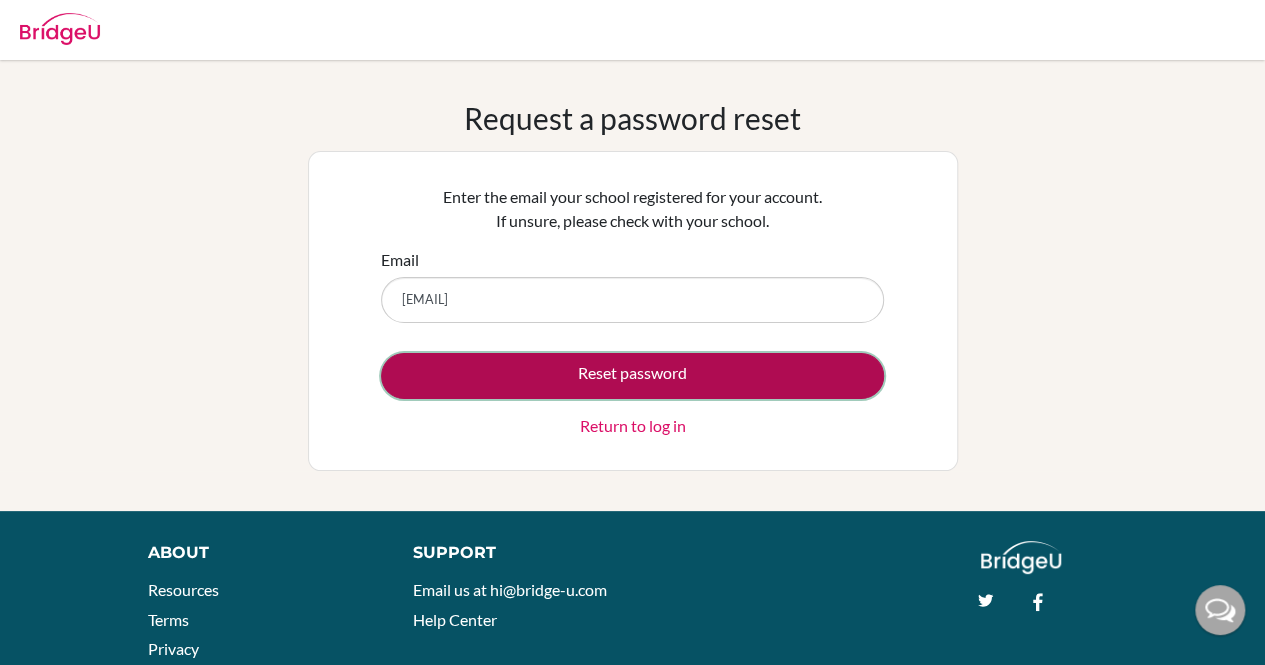 click on "Reset password" at bounding box center (632, 376) 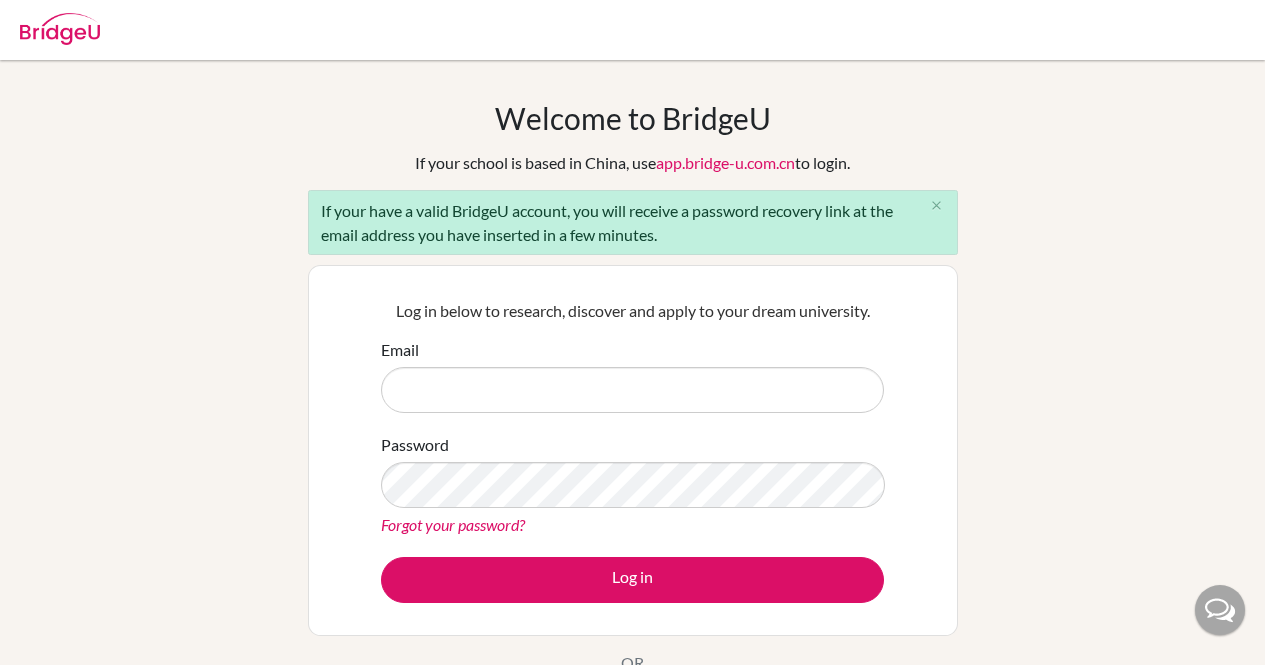 scroll, scrollTop: 0, scrollLeft: 0, axis: both 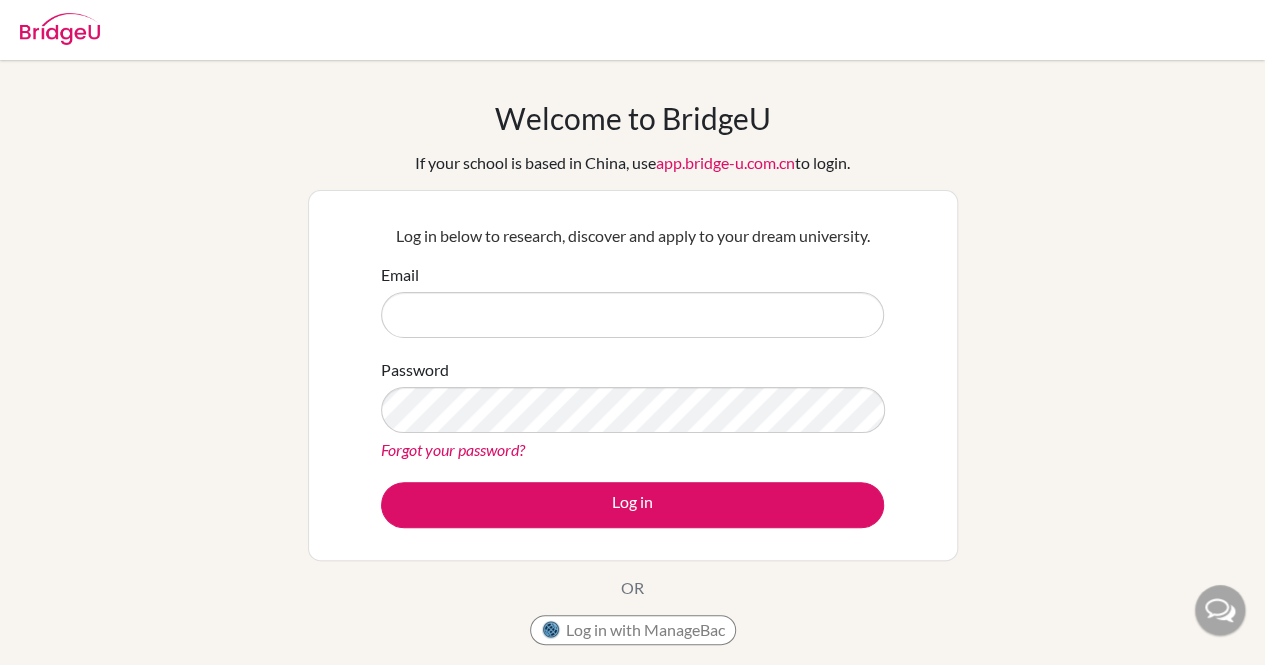 click on "Email" at bounding box center (632, 315) 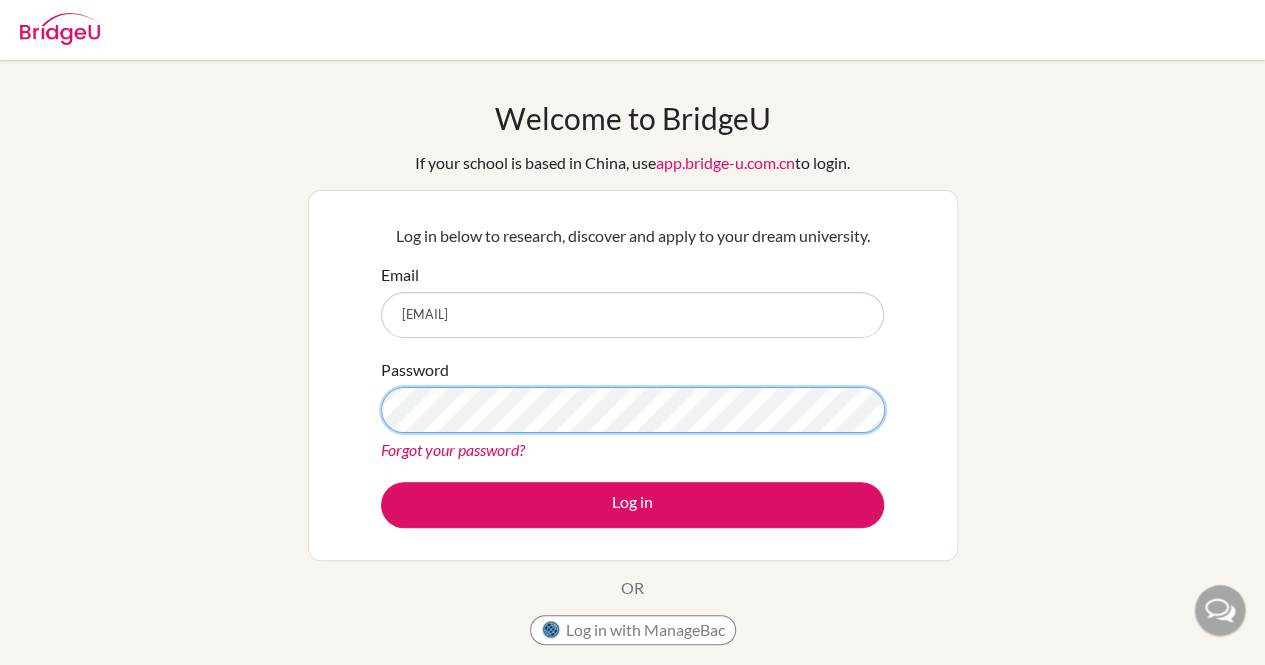 click on "Log in" at bounding box center (632, 505) 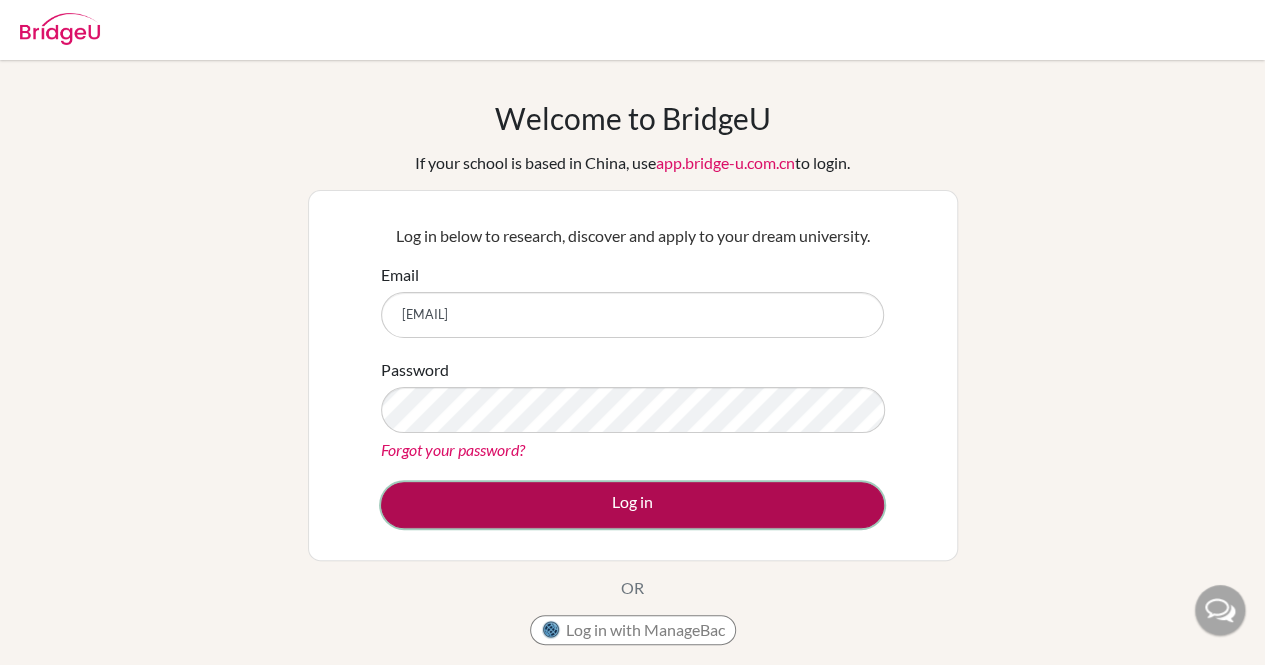 click on "Log in" at bounding box center [632, 505] 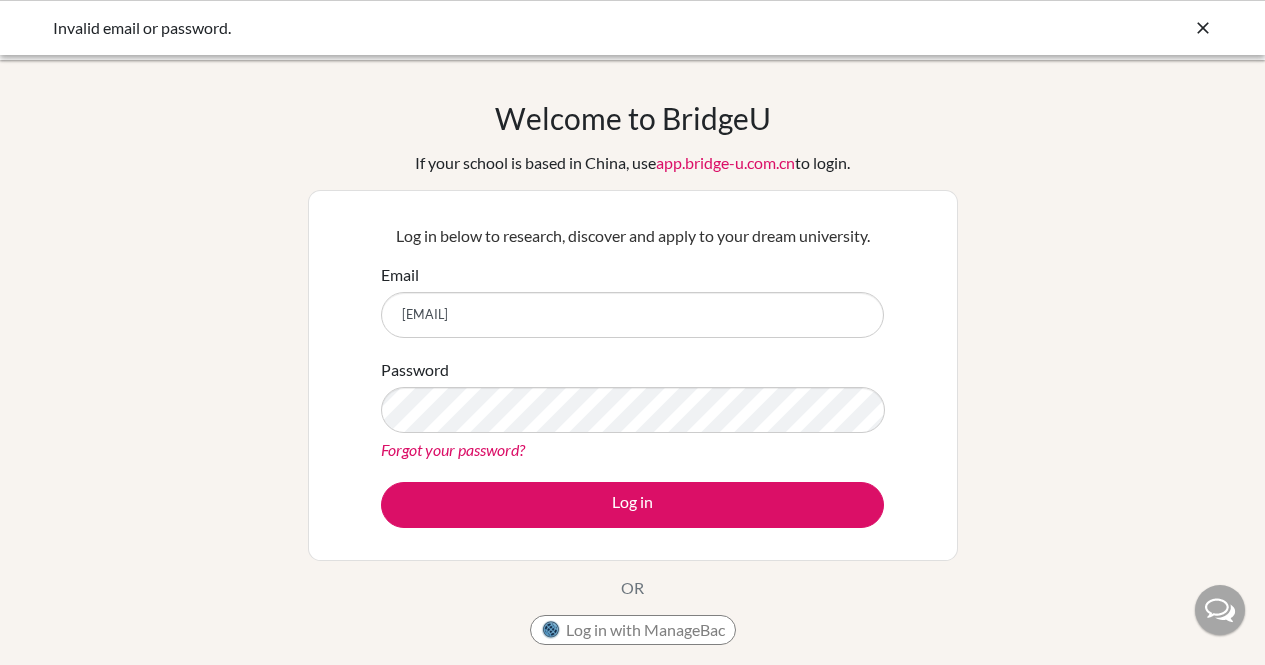scroll, scrollTop: 0, scrollLeft: 0, axis: both 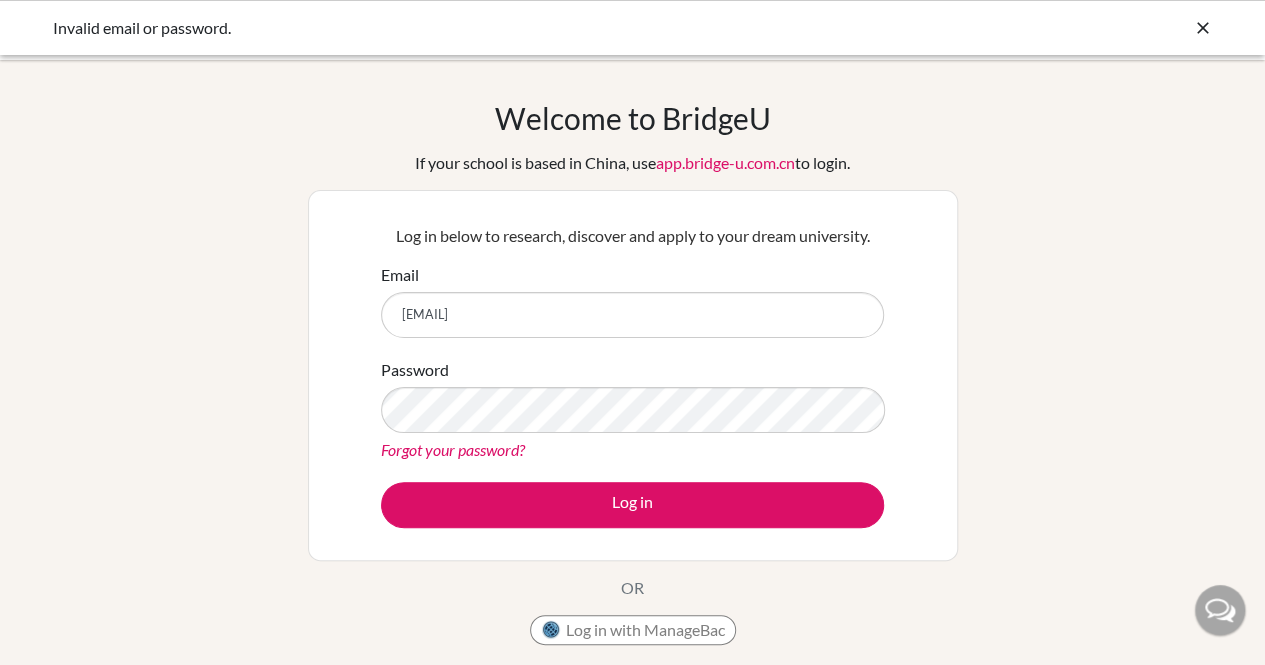 click on "Forgot your password?" at bounding box center (453, 449) 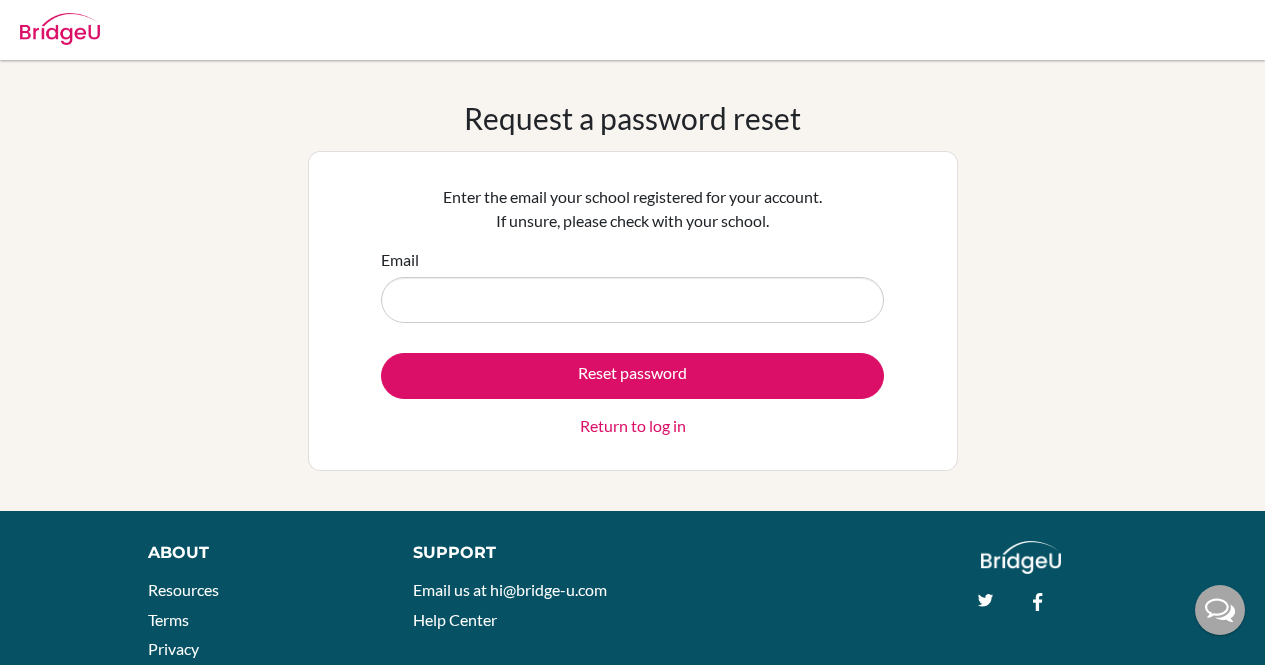 scroll, scrollTop: 0, scrollLeft: 0, axis: both 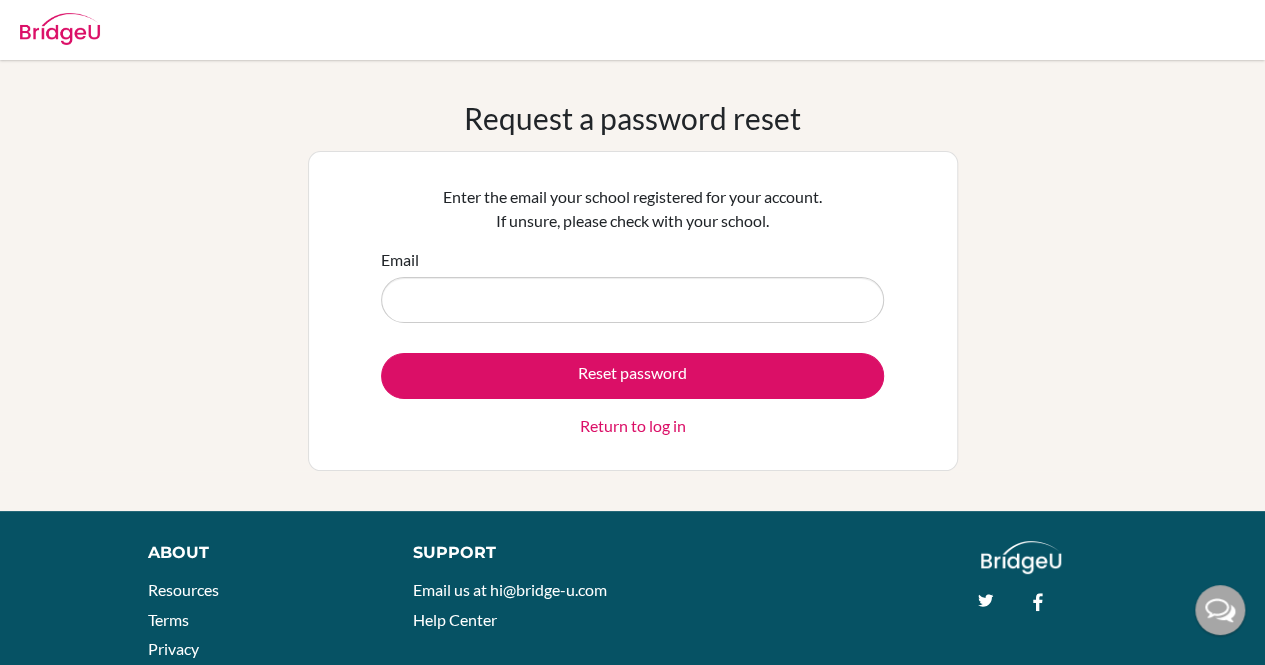 click on "Email" at bounding box center [632, 300] 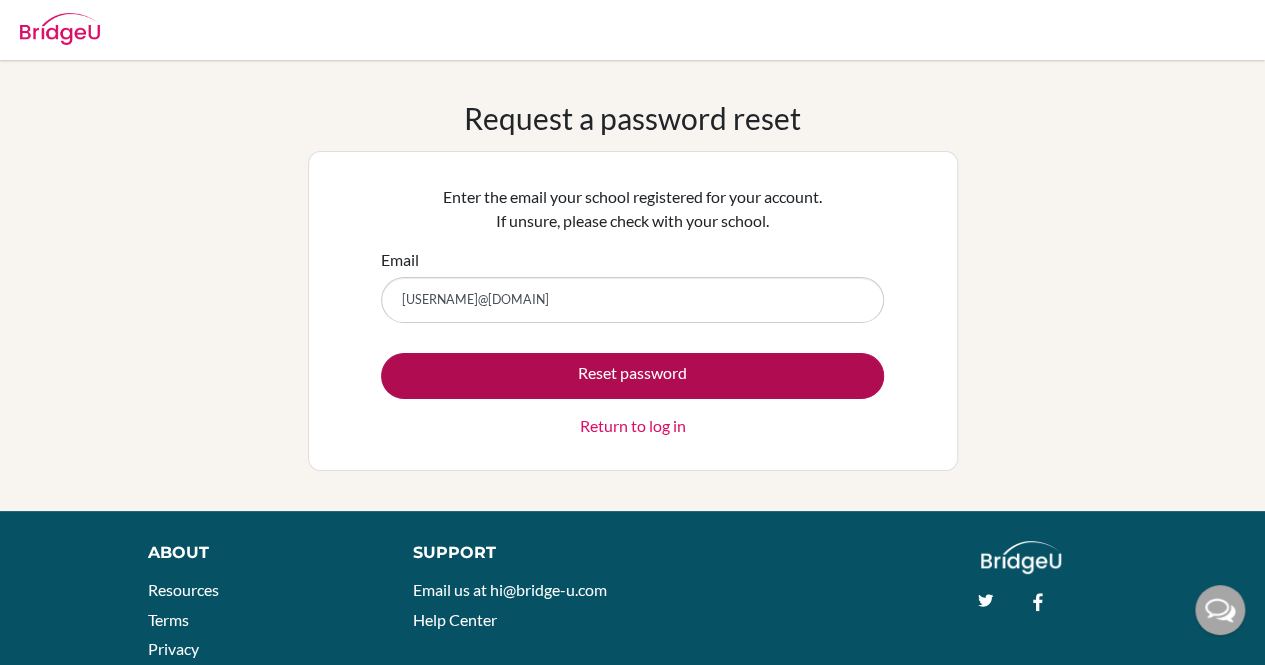 type on "mfairweather26@example.com" 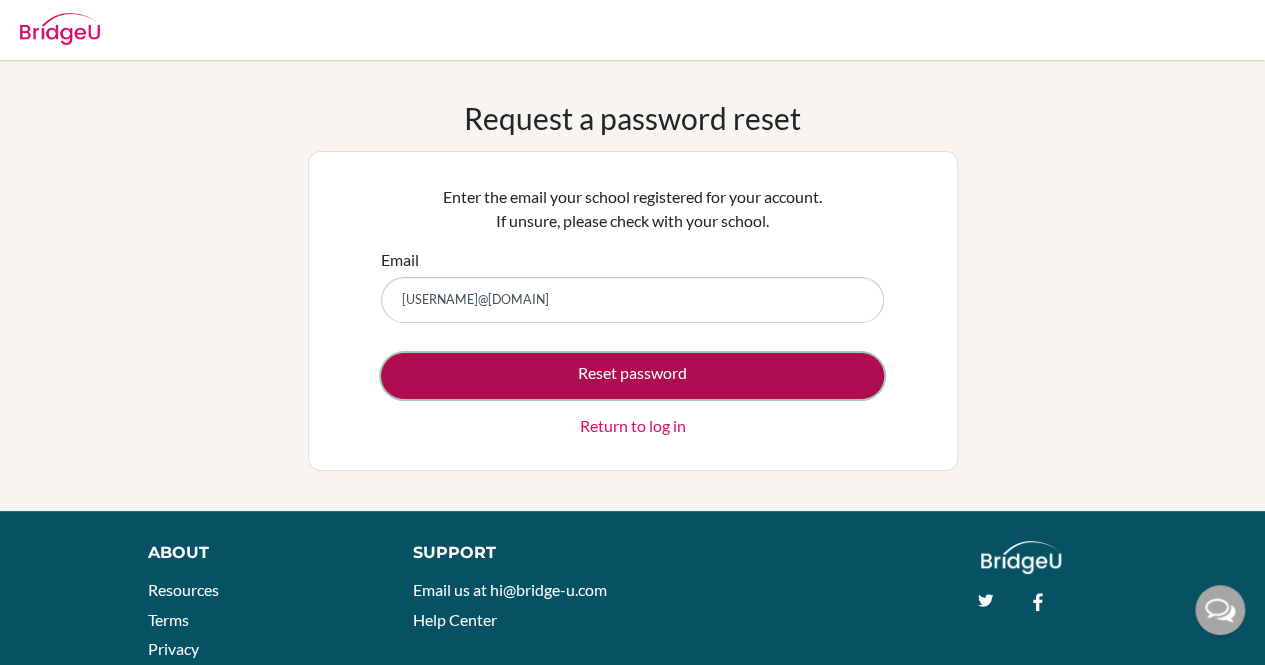 click on "Reset password" at bounding box center (632, 376) 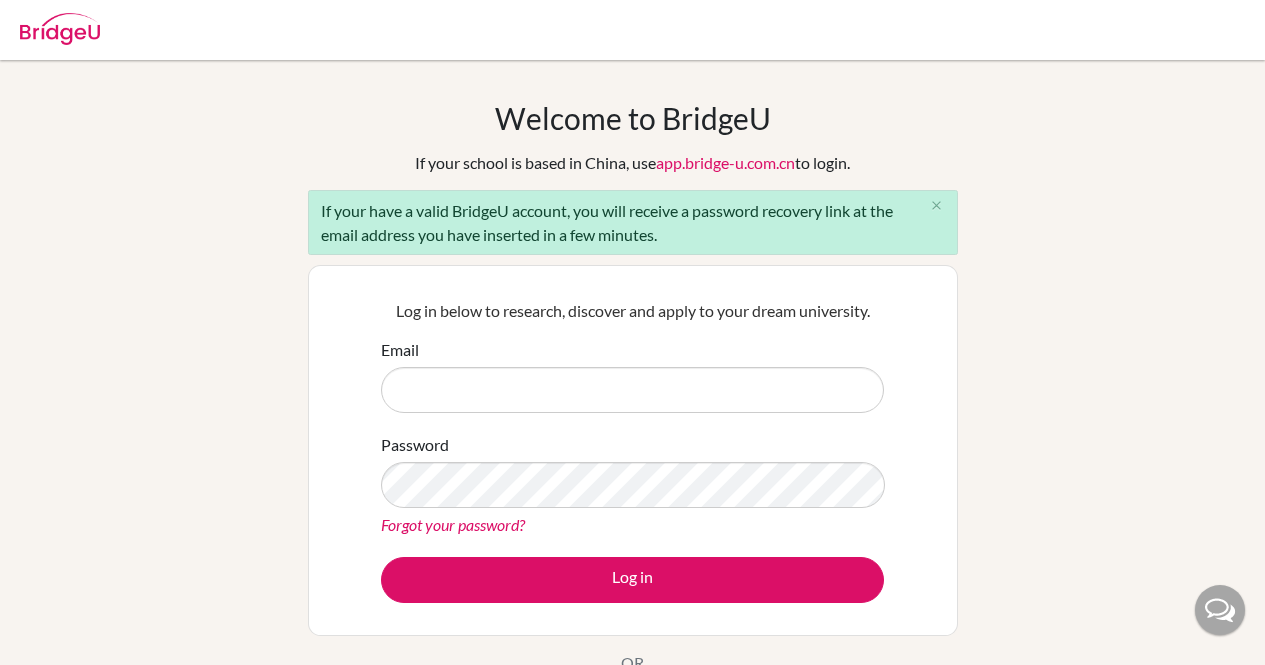 scroll, scrollTop: 0, scrollLeft: 0, axis: both 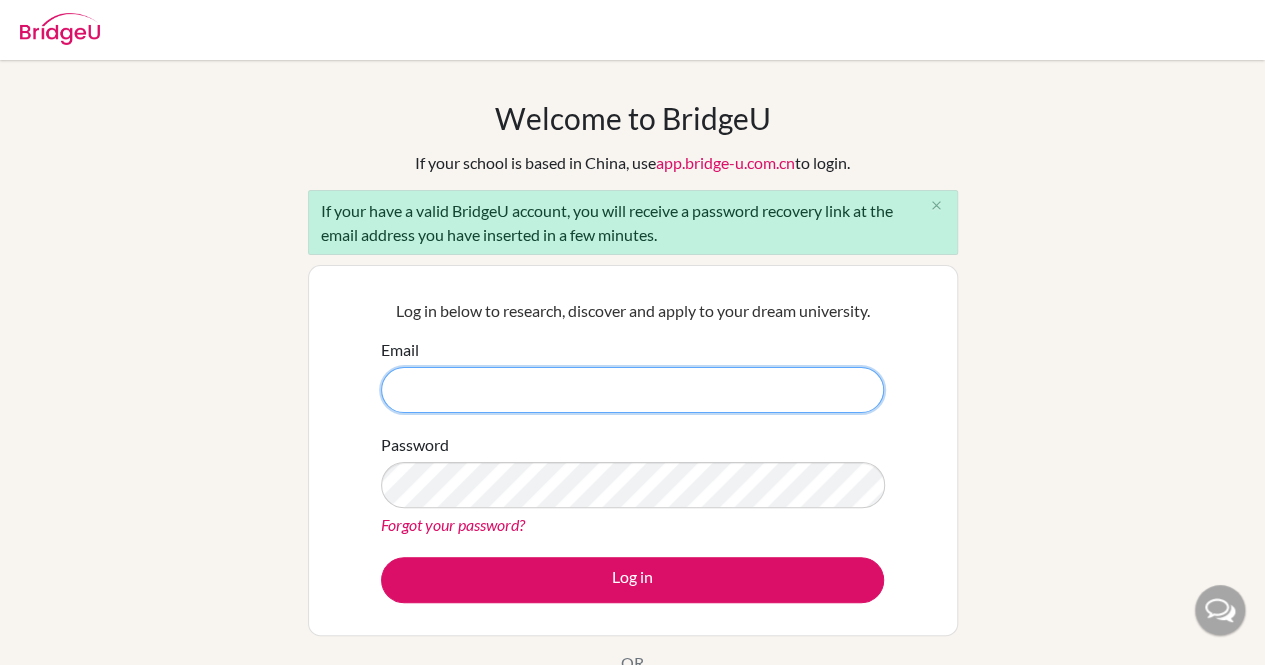click on "Email" at bounding box center [632, 390] 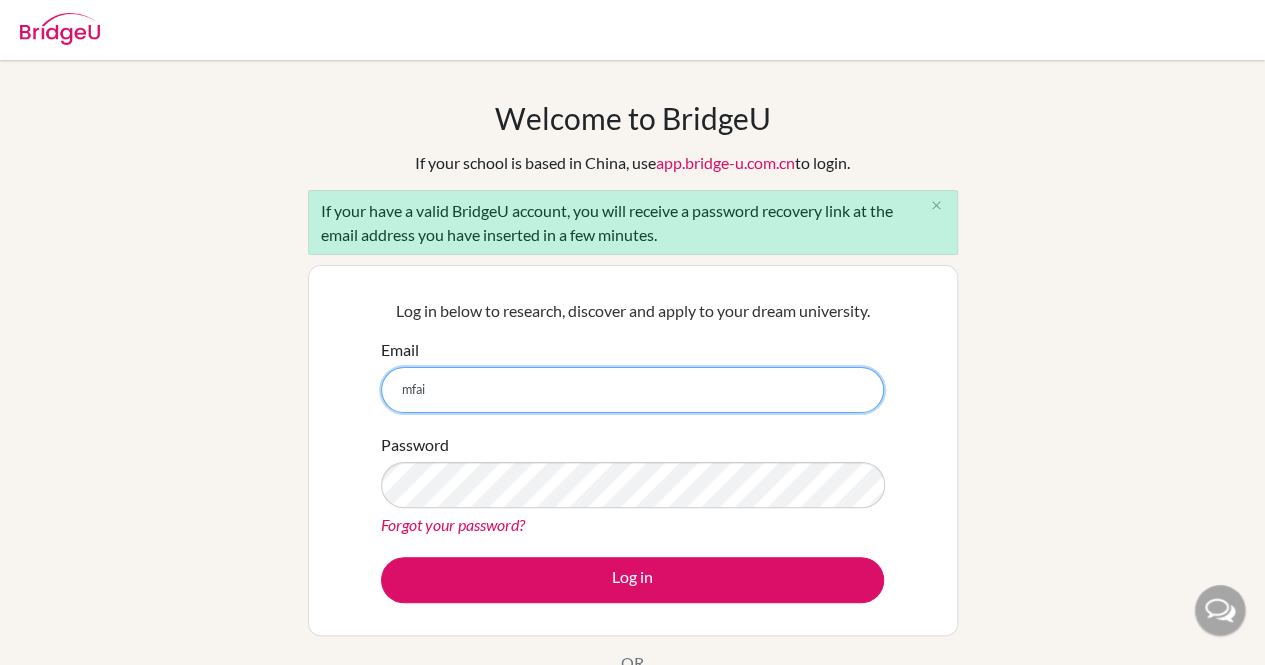 type on "[EMAIL]" 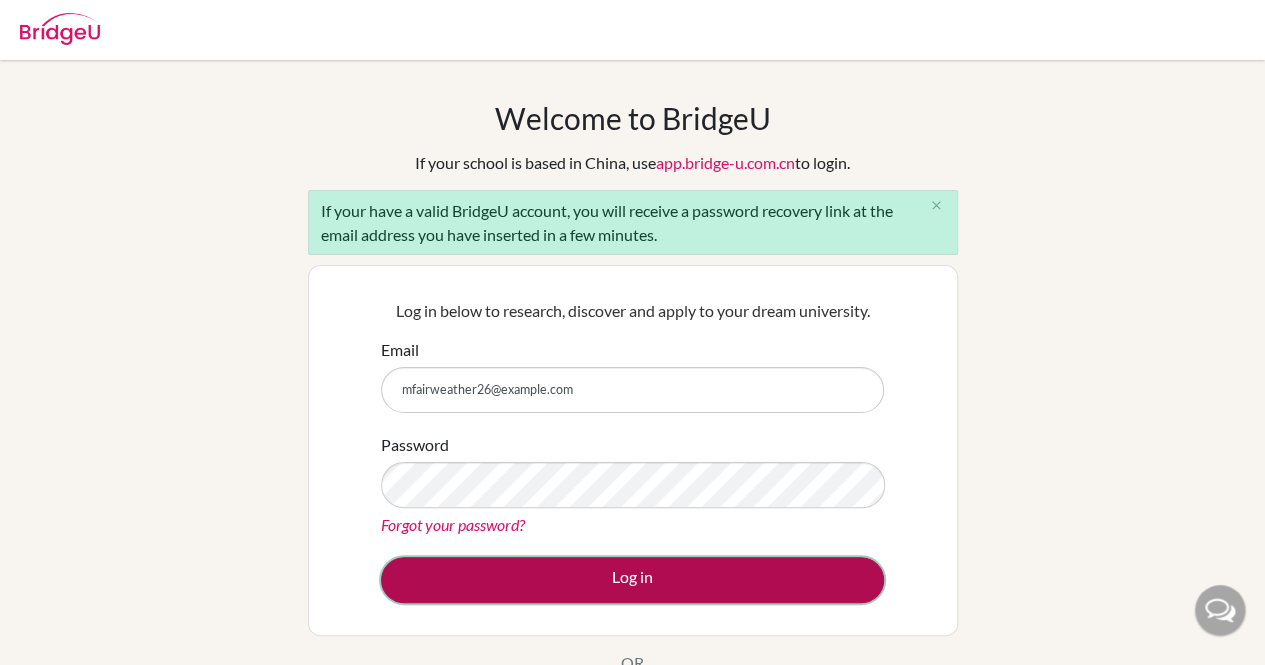 click on "Log in" at bounding box center [632, 580] 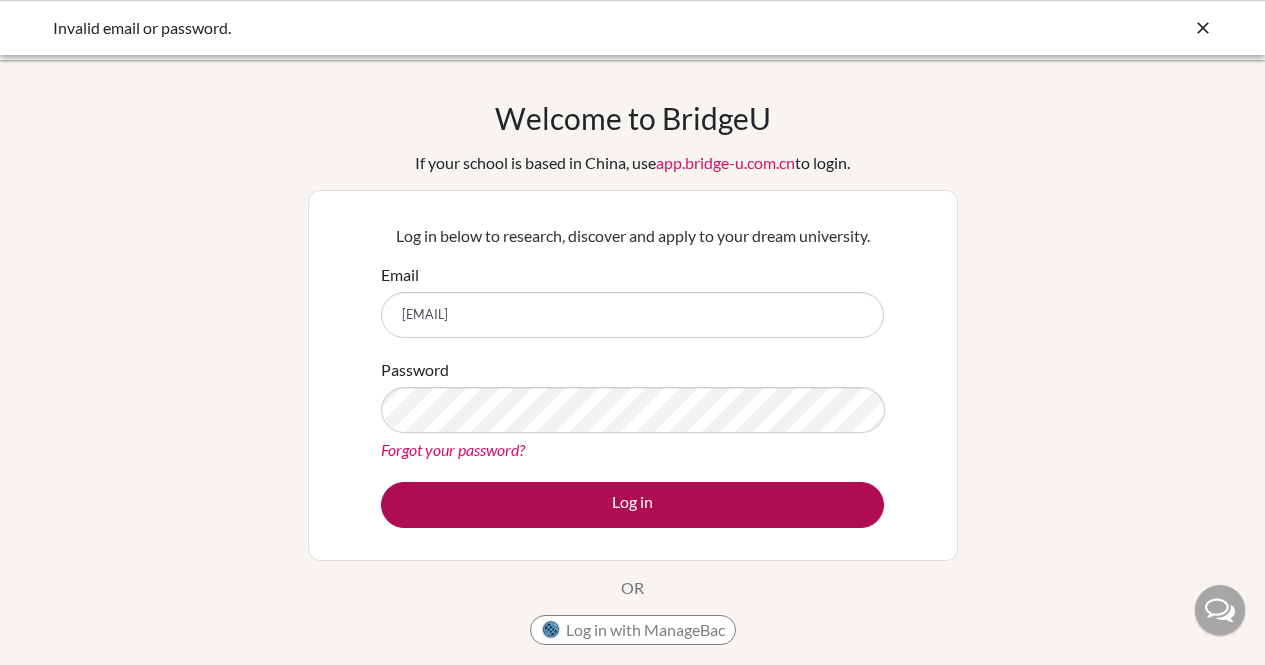 scroll, scrollTop: 0, scrollLeft: 0, axis: both 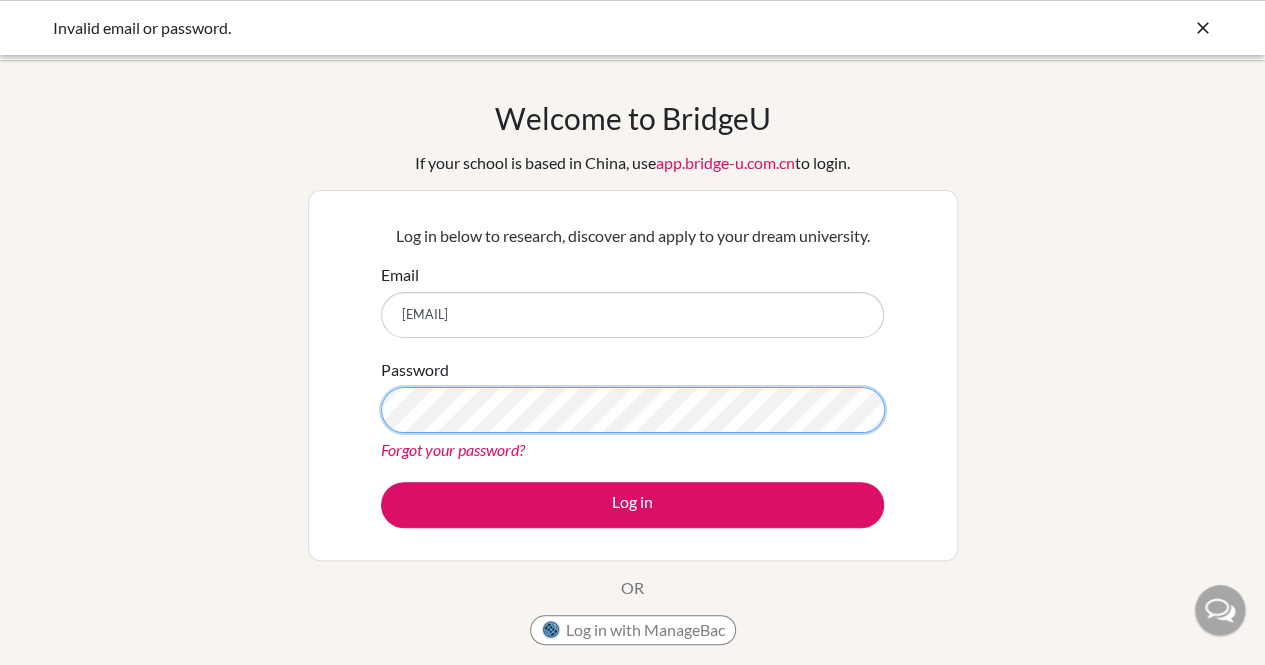 click on "Log in" at bounding box center (632, 505) 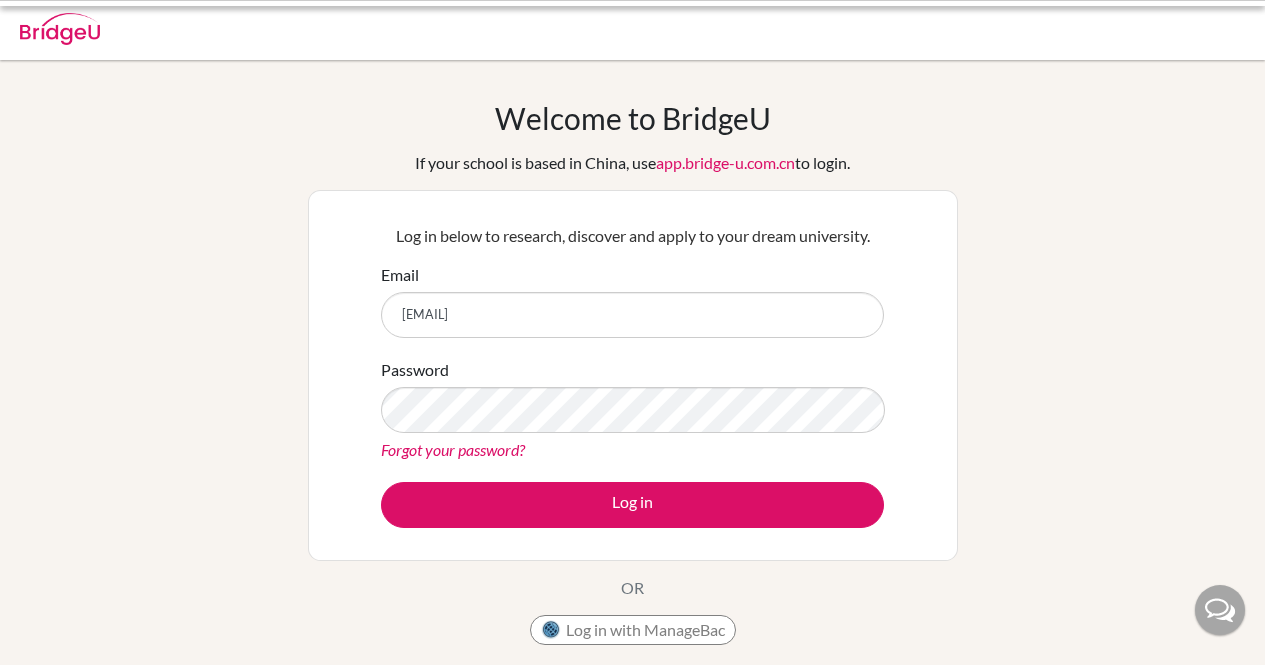 scroll, scrollTop: 0, scrollLeft: 0, axis: both 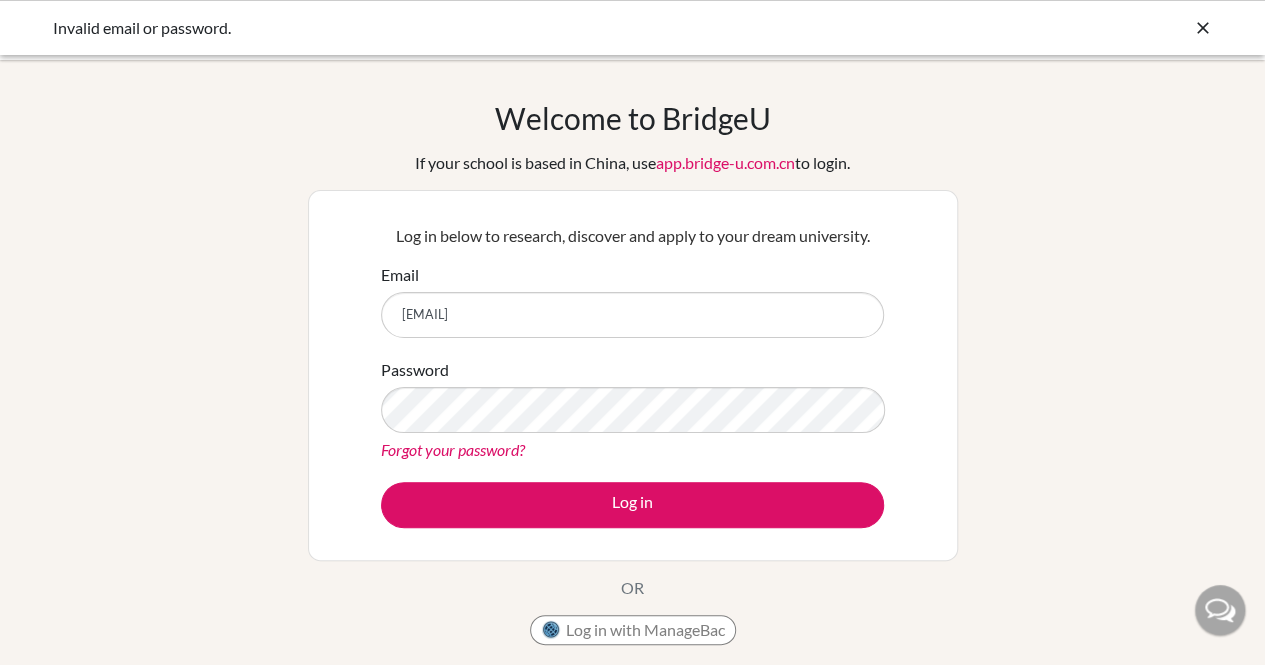 click on "Forgot your password?" at bounding box center (453, 449) 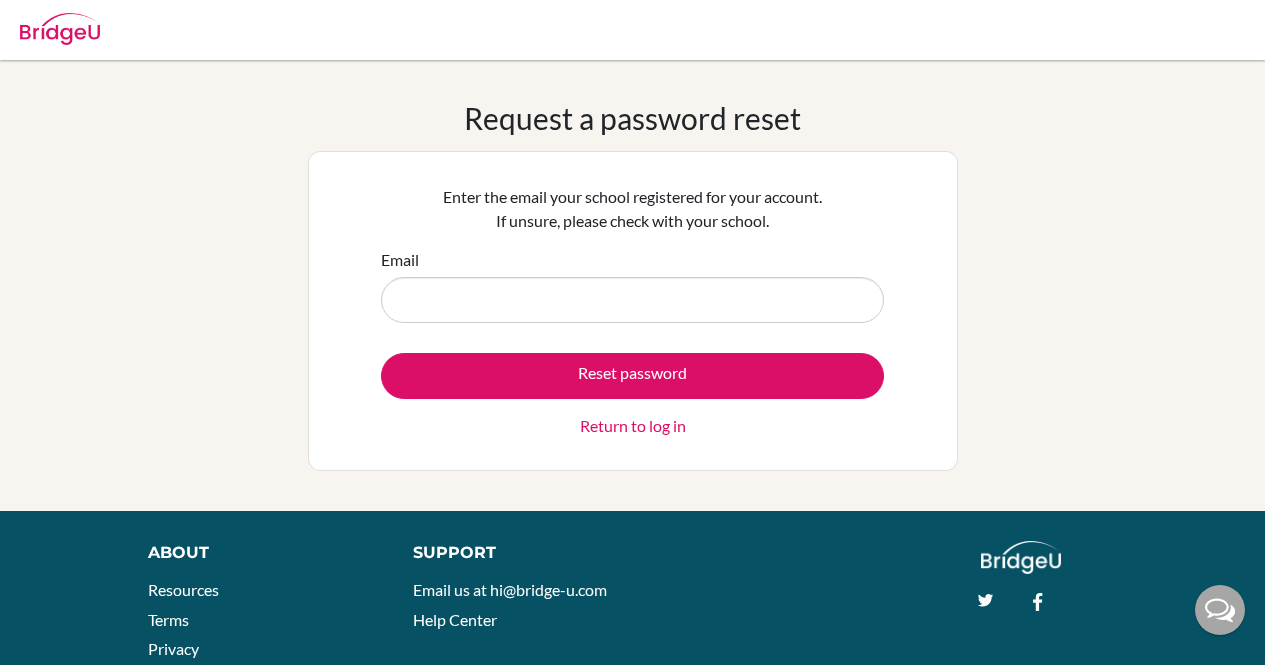 scroll, scrollTop: 0, scrollLeft: 0, axis: both 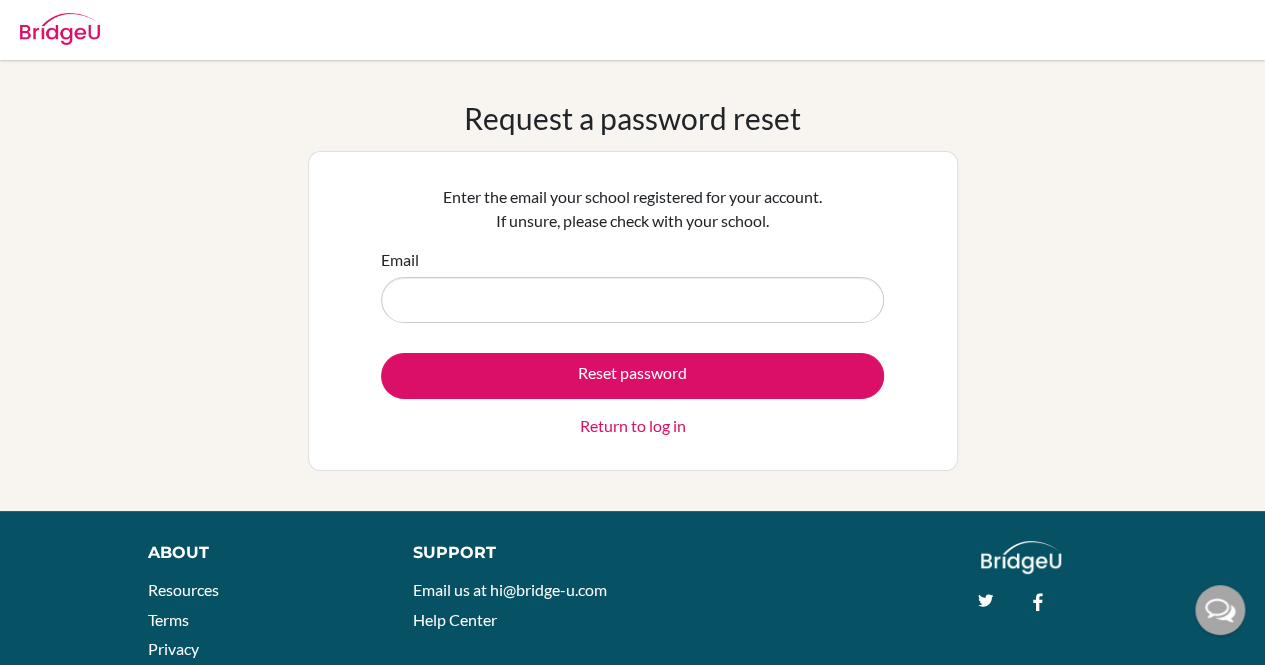 click on "Email" at bounding box center (632, 300) 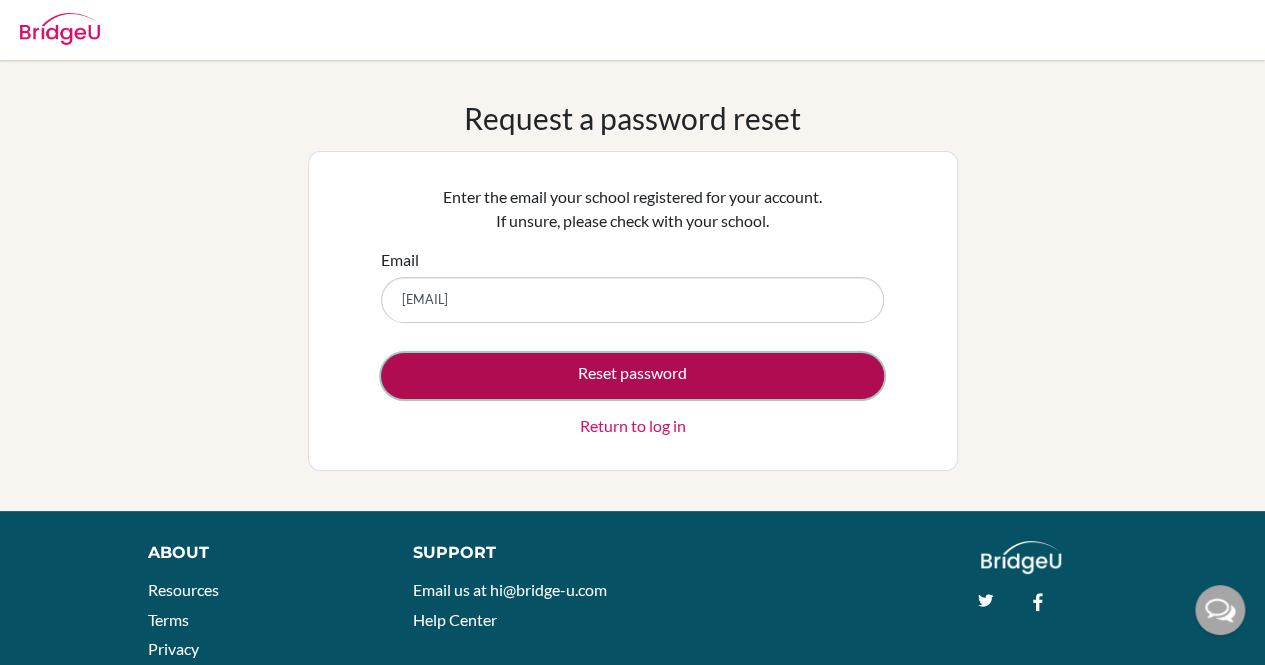 click on "Reset password" at bounding box center [632, 376] 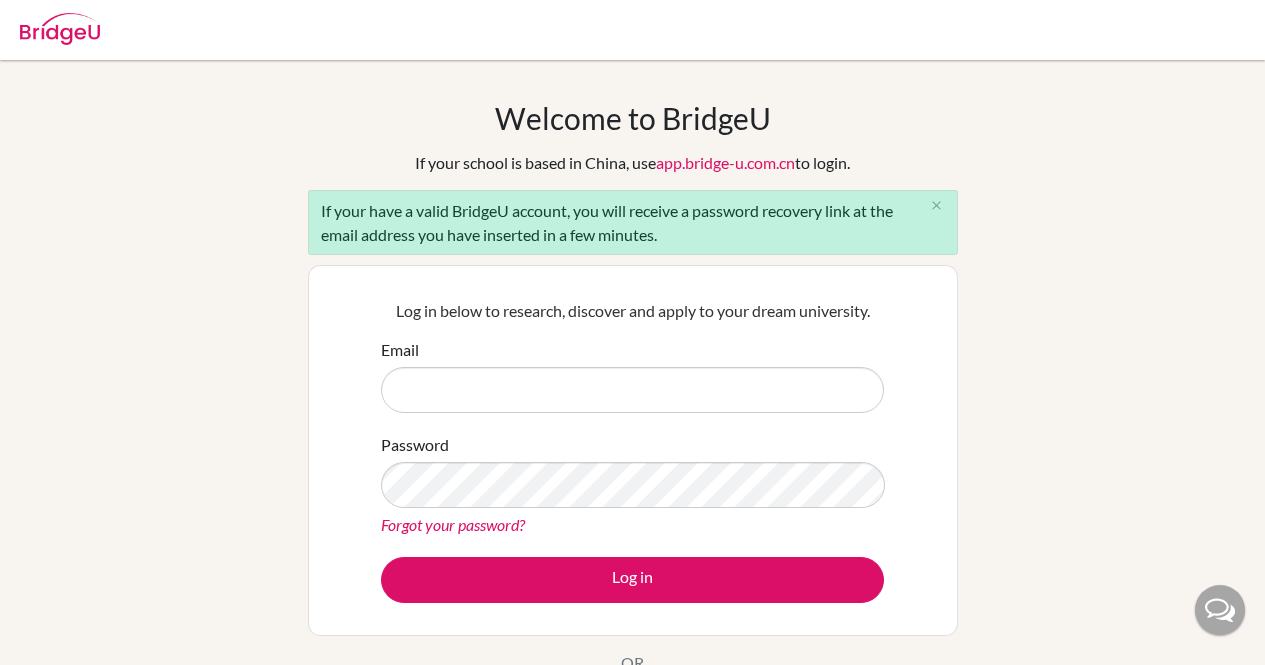 scroll, scrollTop: 0, scrollLeft: 0, axis: both 